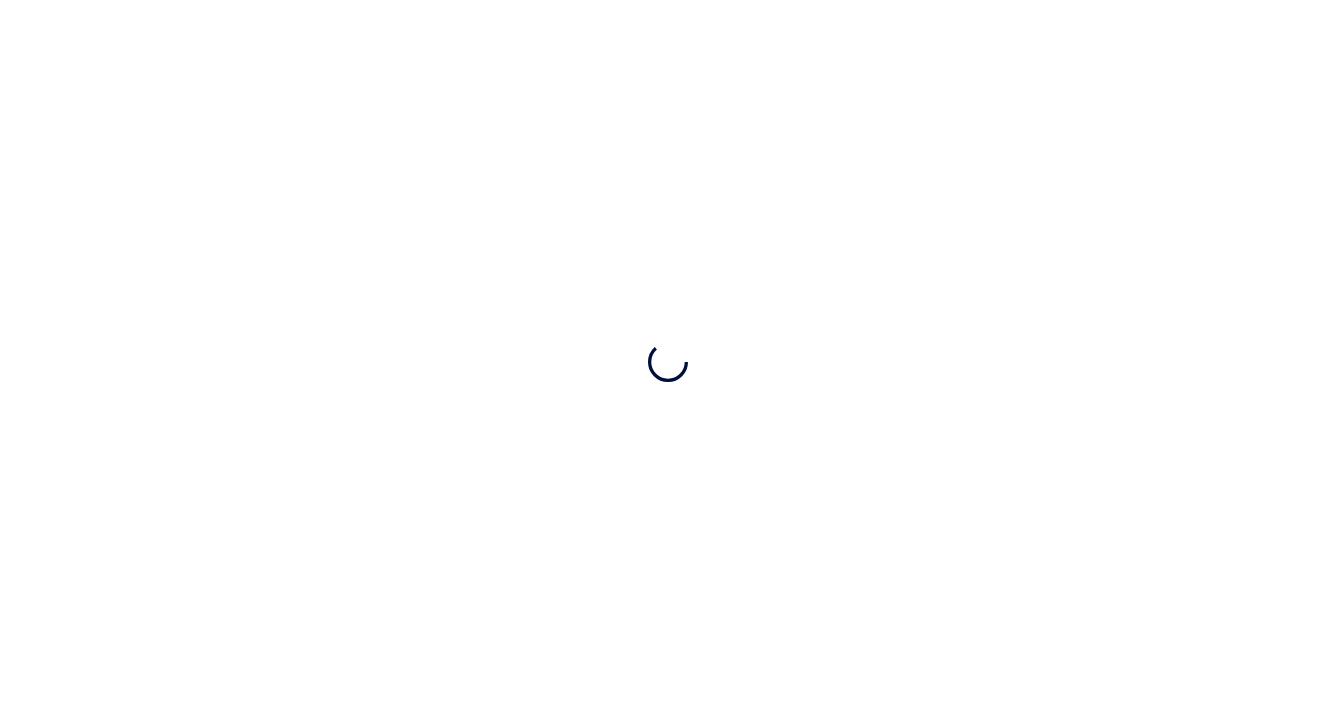 scroll, scrollTop: 0, scrollLeft: 0, axis: both 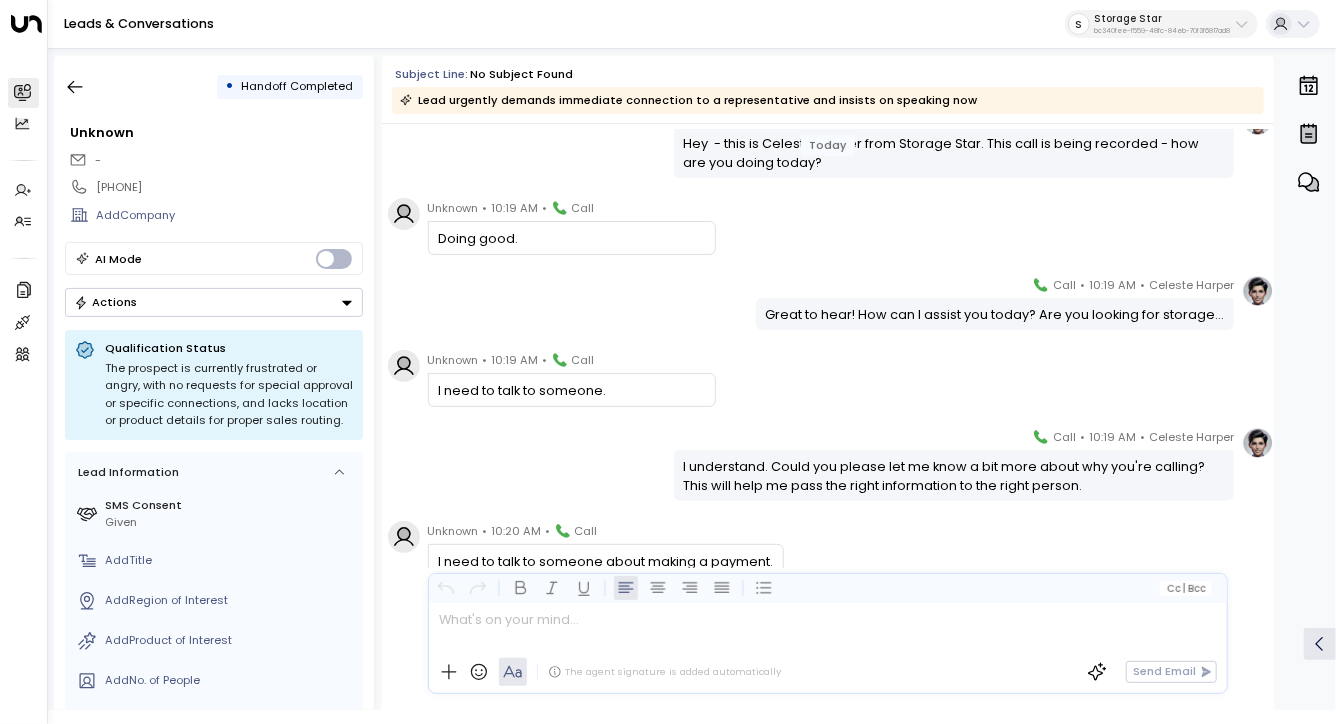 click on "Celeste Harper • 10:19 AM • Call I understand. Could you please let me know a bit more about why you're calling? This will help me pass the right information to the right person." at bounding box center [954, 464] 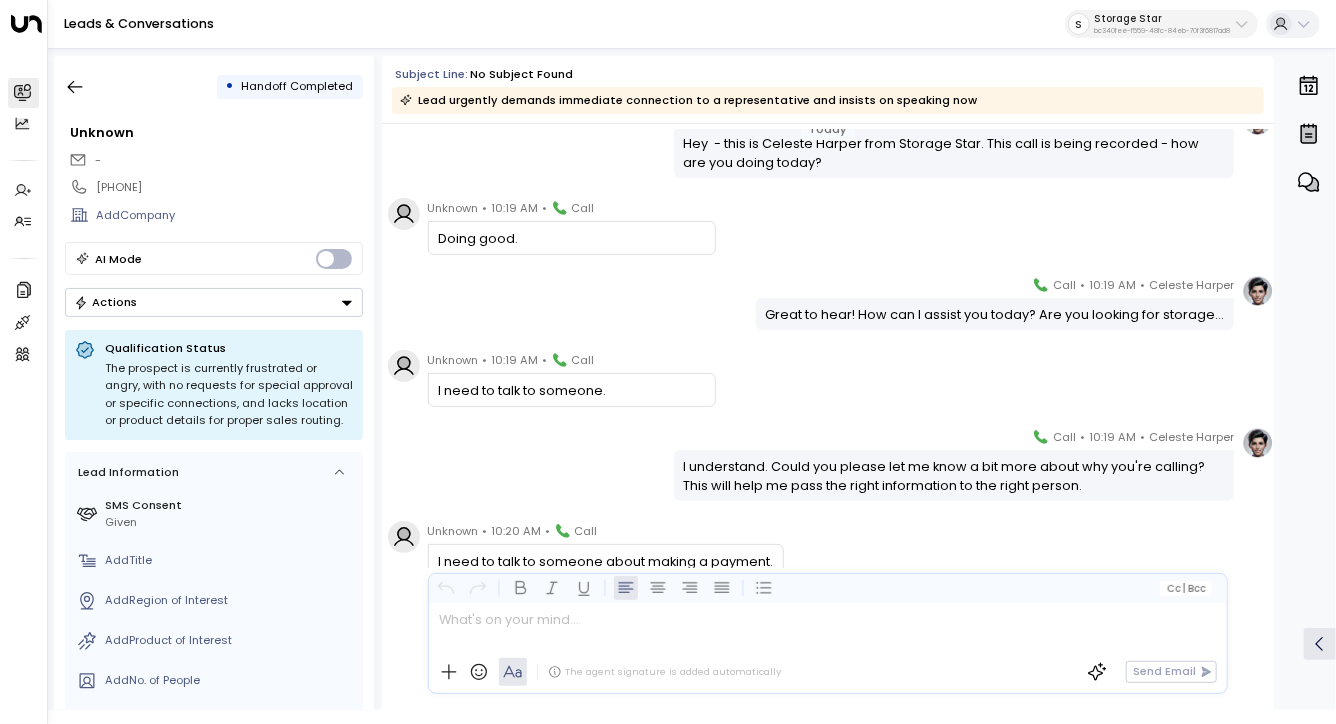 click on "I understand. Could you please let me know a bit more about why you're calling? This will help me pass the right information to the right person." at bounding box center (954, 476) 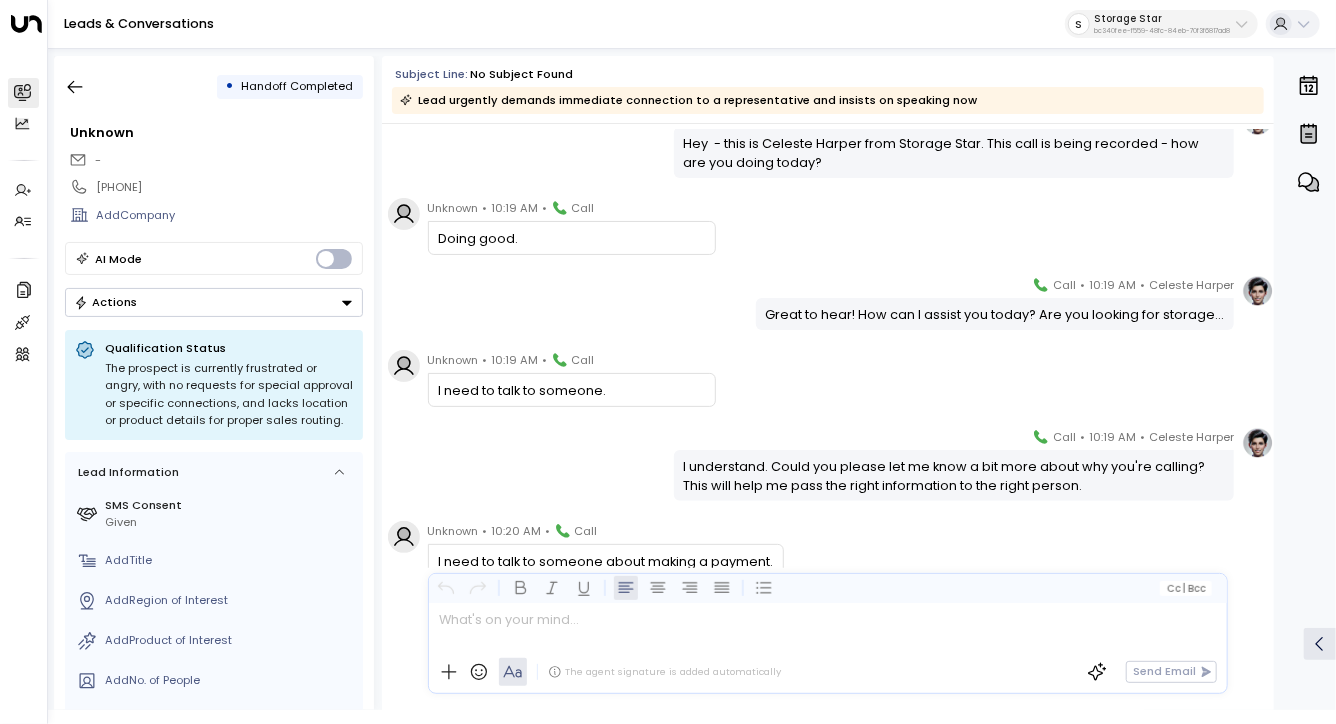 click on "I understand. Could you please let me know a bit more about why you're calling? This will help me pass the right information to the right person." at bounding box center (954, 476) 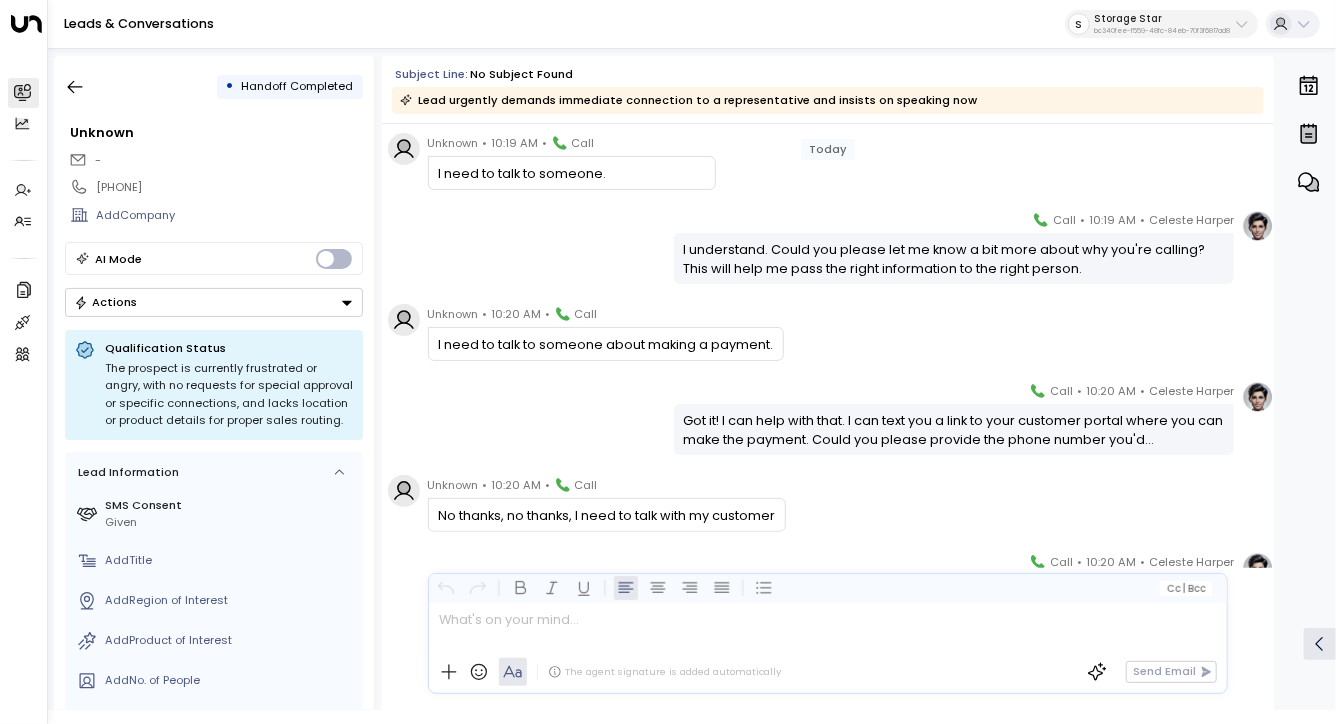 scroll, scrollTop: 320, scrollLeft: 0, axis: vertical 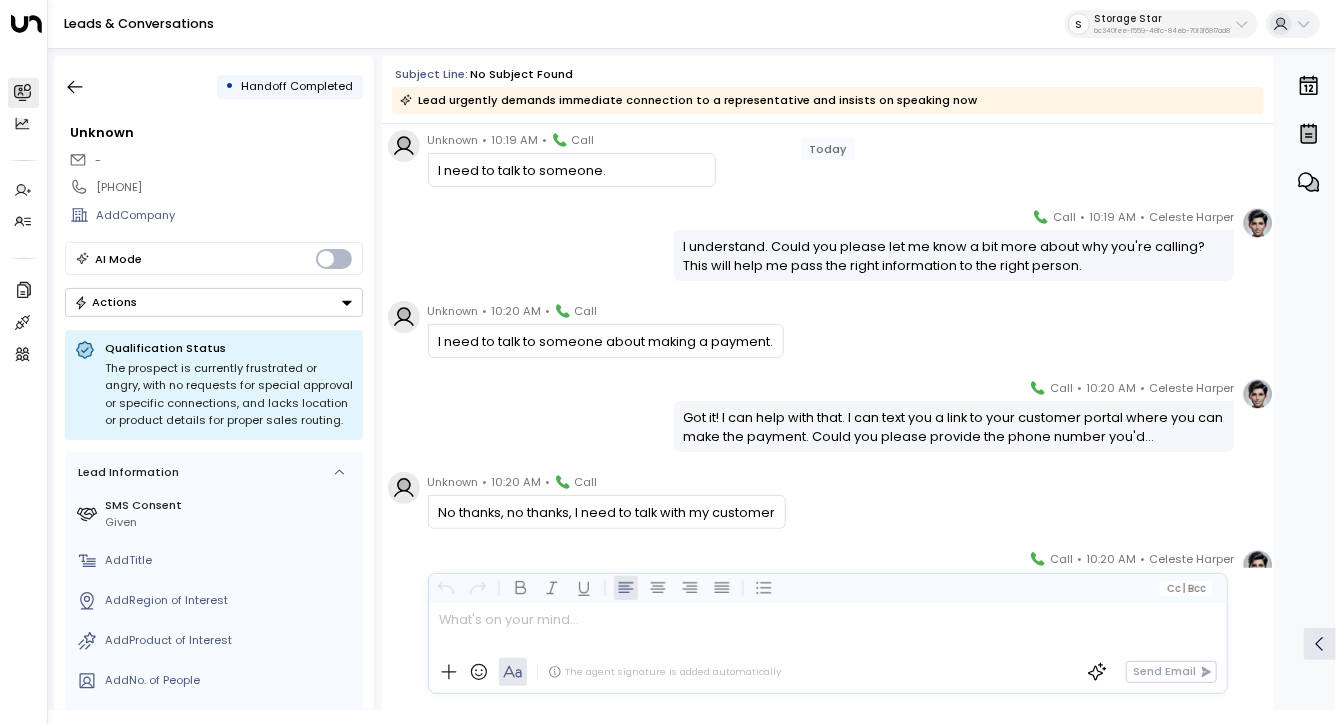 click on "Got it! I can help with that. I can text you a link to your customer portal where you can make the payment. Could you please provide the phone number you'd..." at bounding box center (954, 427) 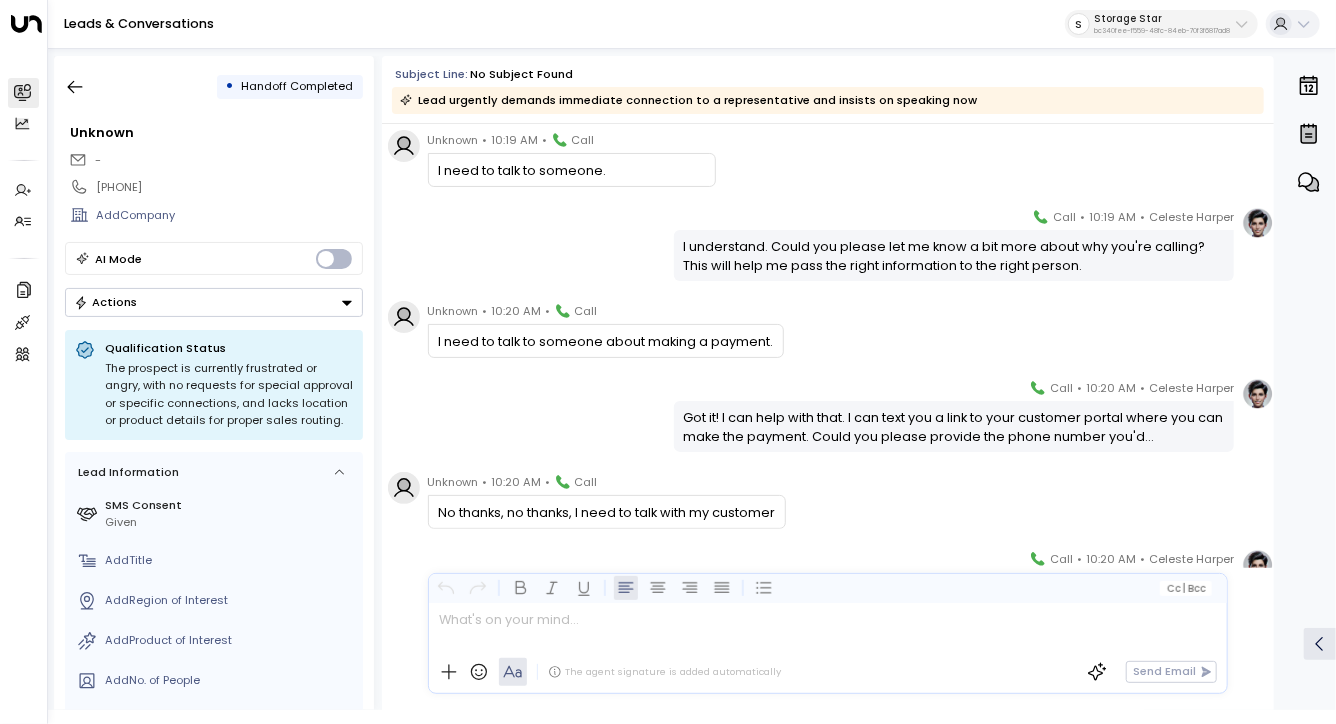 click on "Today Today Unknown • [TIME] • Call Doing good. [FIRST] [LAST] • [TIME] • Call Great to hear! How can I assist you today? Are you looking for storage... Unknown • [TIME] • Call I need to talk to someone. [FIRST] [LAST] • [TIME] • Call I understand. Could you please let me know a bit more about why you're calling? This will help me pass the right information to the right person. Unknown • [TIME] • Call I need to talk to someone about making a payment. [FIRST] [LAST] • [TIME] • Call Got it! I can help with that. I can text you a link to your customer portal where you can make the payment. Could you please provide the phone number you'd... Unknown • [TIME] • Call No thanks, no thanks, I need to talk with my customer [FIRST] [LAST] • [TIME] • Call I understand. I'll make sure to have a representative call you back. Could you please provide your first and last name, and the location you're interested in? Unknown • [TIME] • Call I need to talk with someone." at bounding box center [828, 1318] 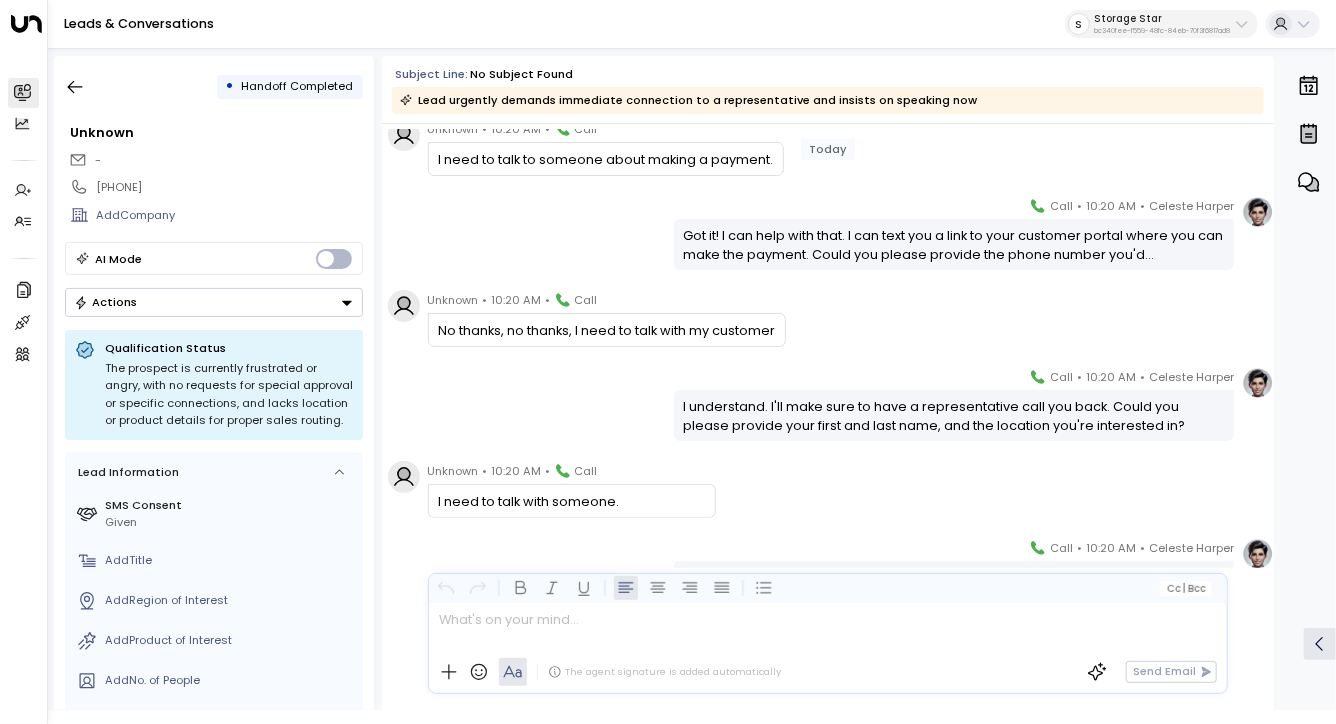 scroll, scrollTop: 515, scrollLeft: 0, axis: vertical 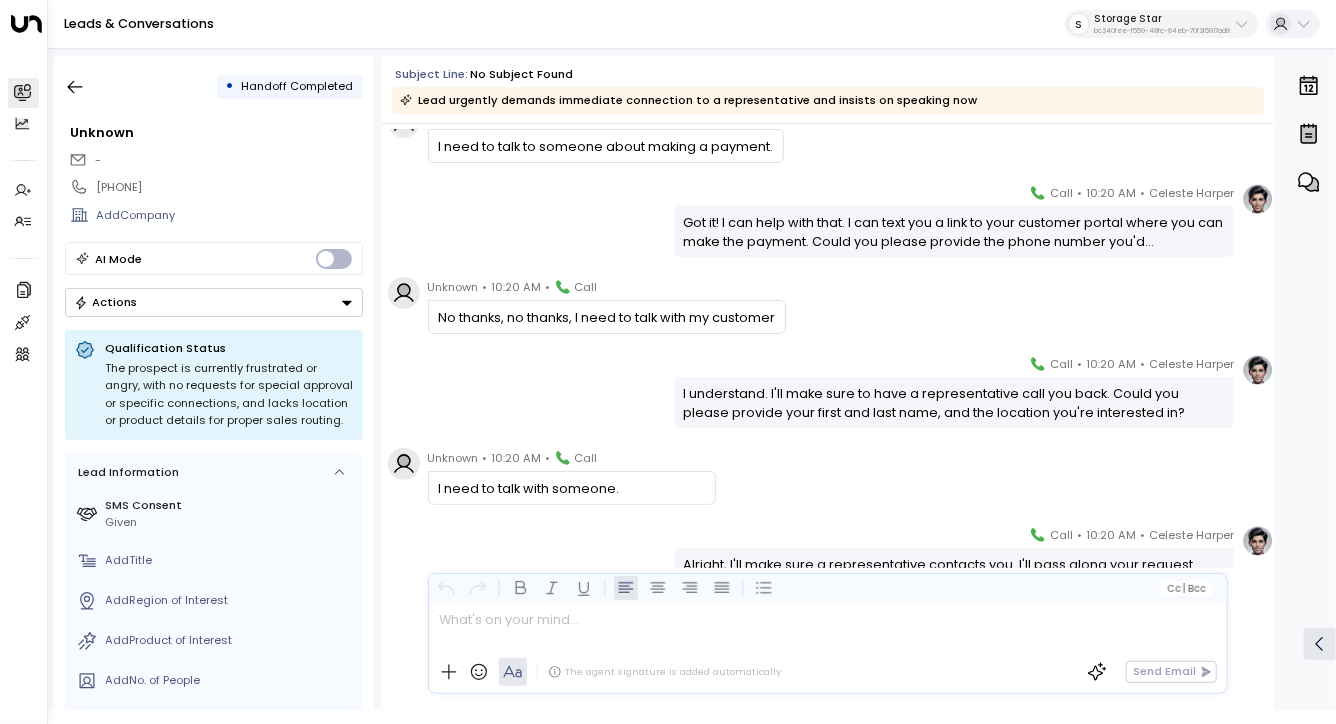 click on "I understand. I'll make sure to have a representative call you back. Could you please provide your first and last name, and the location you're interested in?" at bounding box center (954, 403) 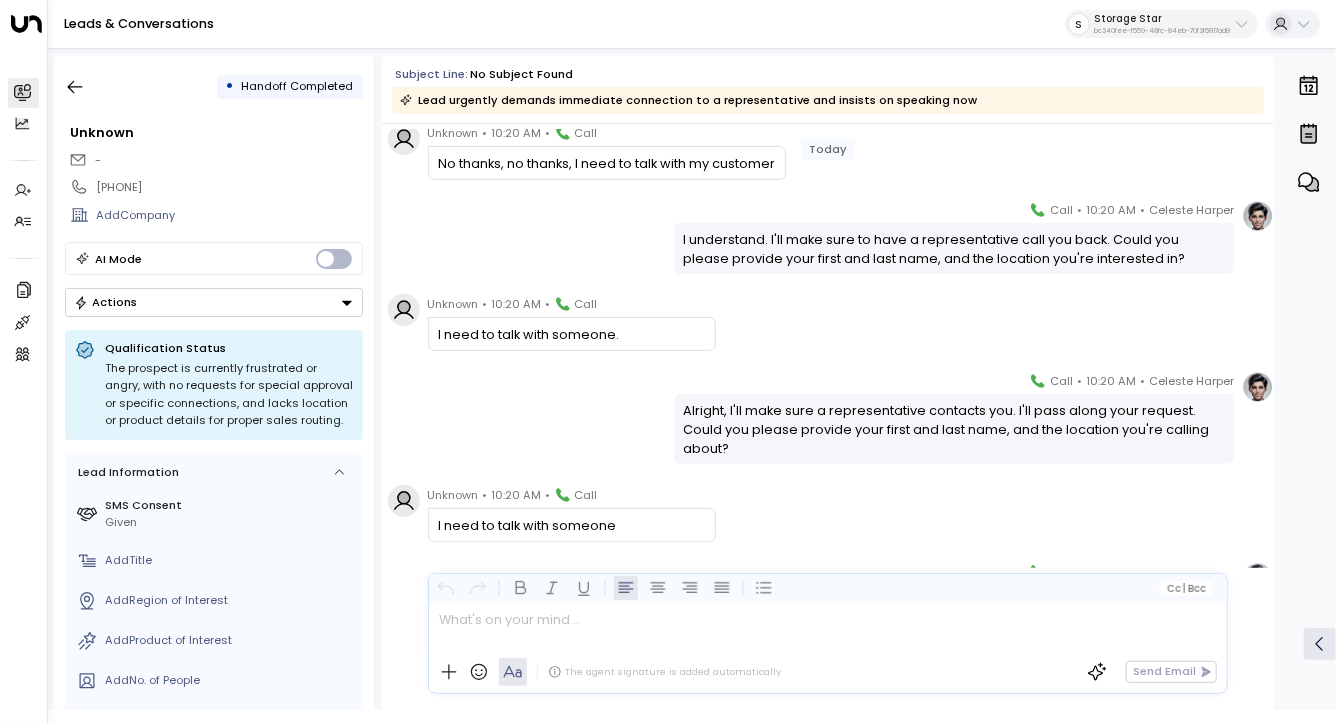 scroll, scrollTop: 668, scrollLeft: 0, axis: vertical 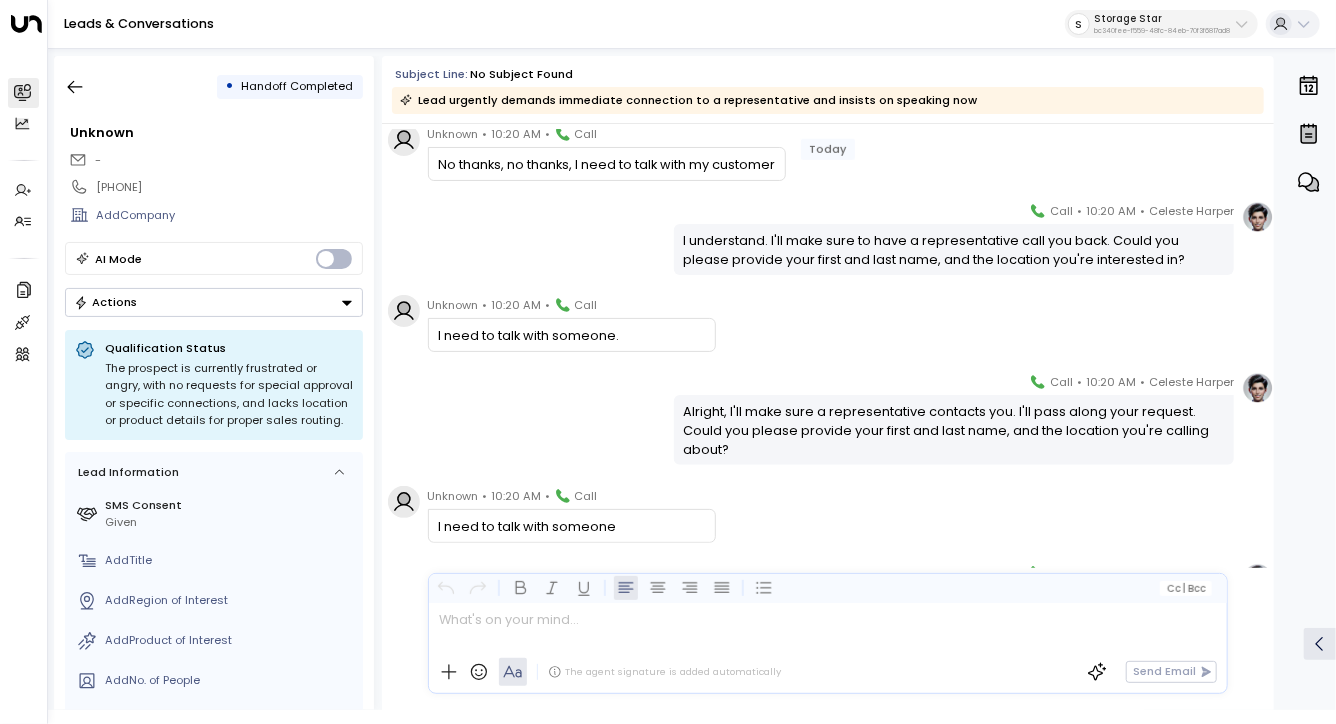 click on "Alright, I'll make sure a representative contacts you. I'll pass along your request. Could you please provide your first and last name, and the location you're calling about?" at bounding box center (954, 431) 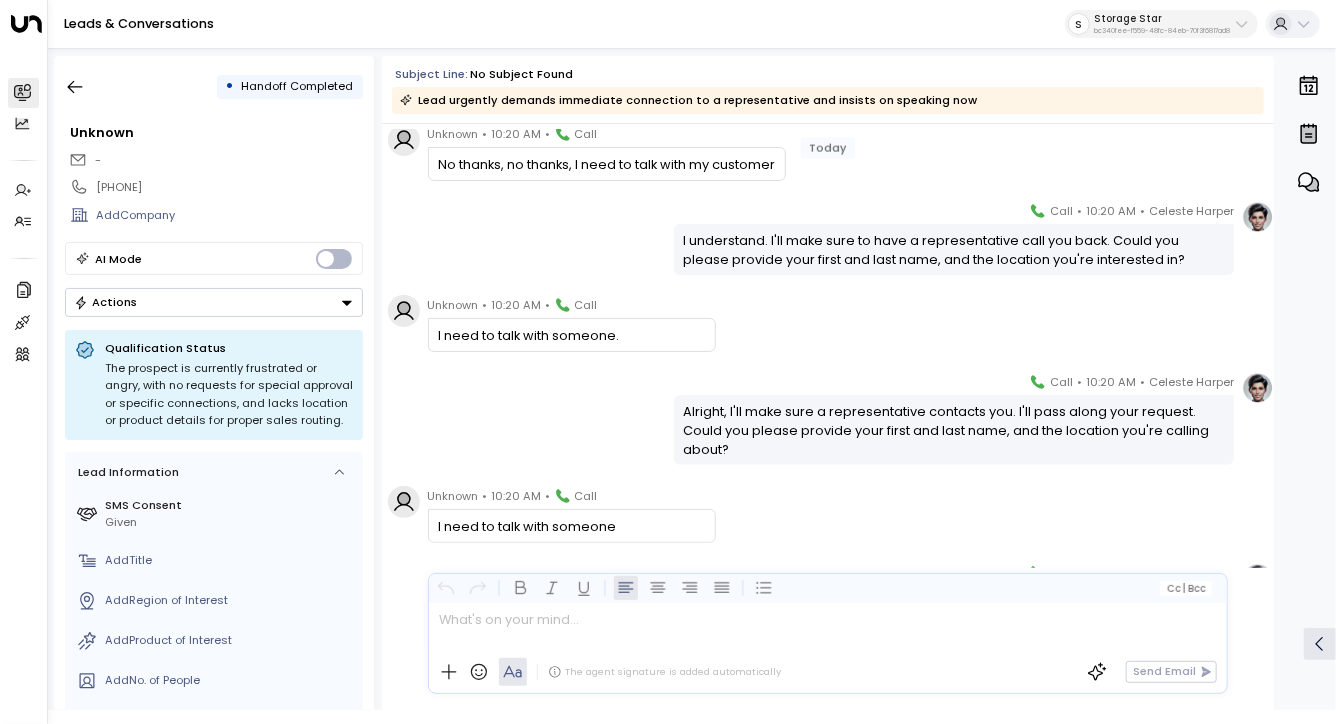 click on "Today Today [FIRST] [LAST] • [TIME] • Call Got it! I can help with that. I can text you a link to your customer portal where you can make the payment. Could you please provide the phone number you'd... Unknown • [TIME] • Call No thanks, no thanks, I need to talk with my customer [FIRST] [LAST] • [TIME] • Call I understand. I'll make sure to have a representative call you back. Could you please provide your first and last name, and the location you're interested in? Unknown • [TIME] • Call I need to talk with someone. [FIRST] [LAST] • [TIME] • Call Alright, I'll make sure a representative contacts you. I'll pass along your request. Could you please provide your first and last name, and the location you're calling about? Unknown • [TIME] • Call I need to talk with someone [FIRST] [LAST] • [TIME] • Call I understand, and I'll make sure to have a representative reach out to you. I'll send a note to have someone call you back shortly. Is there anything else you need... •" at bounding box center (828, 970) 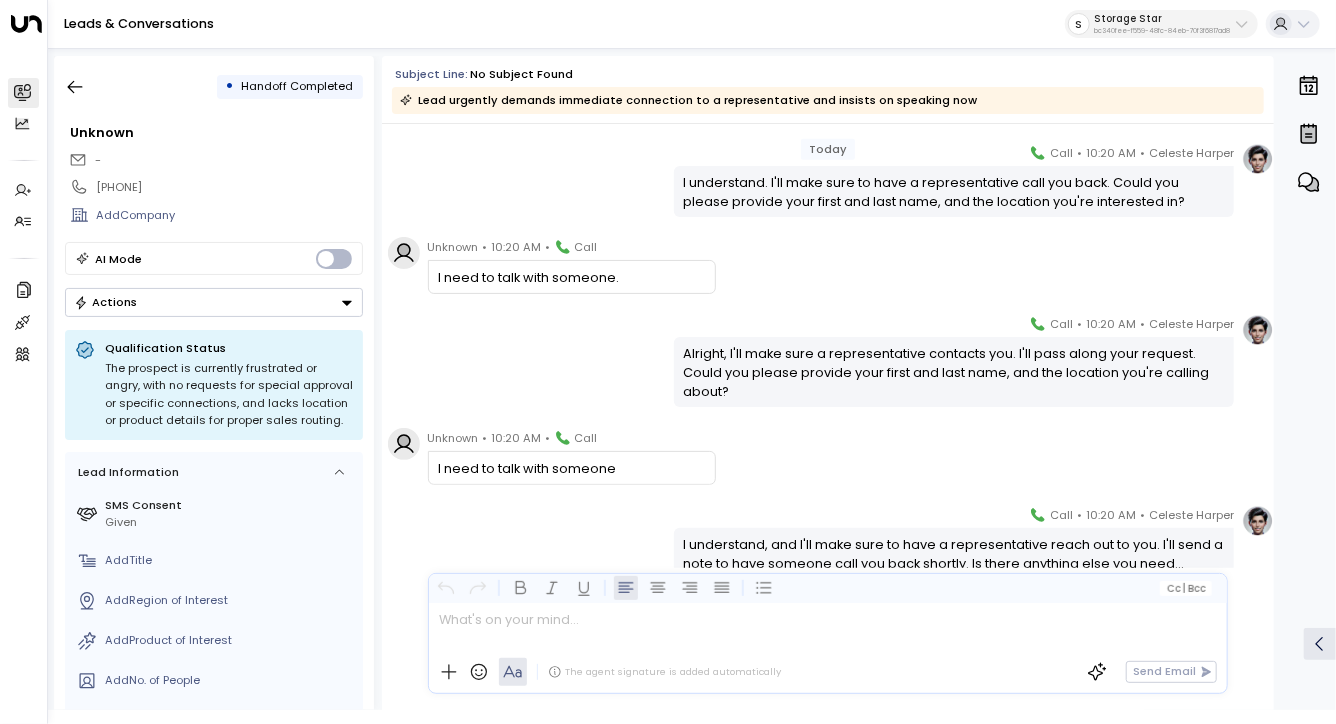 scroll, scrollTop: 869, scrollLeft: 0, axis: vertical 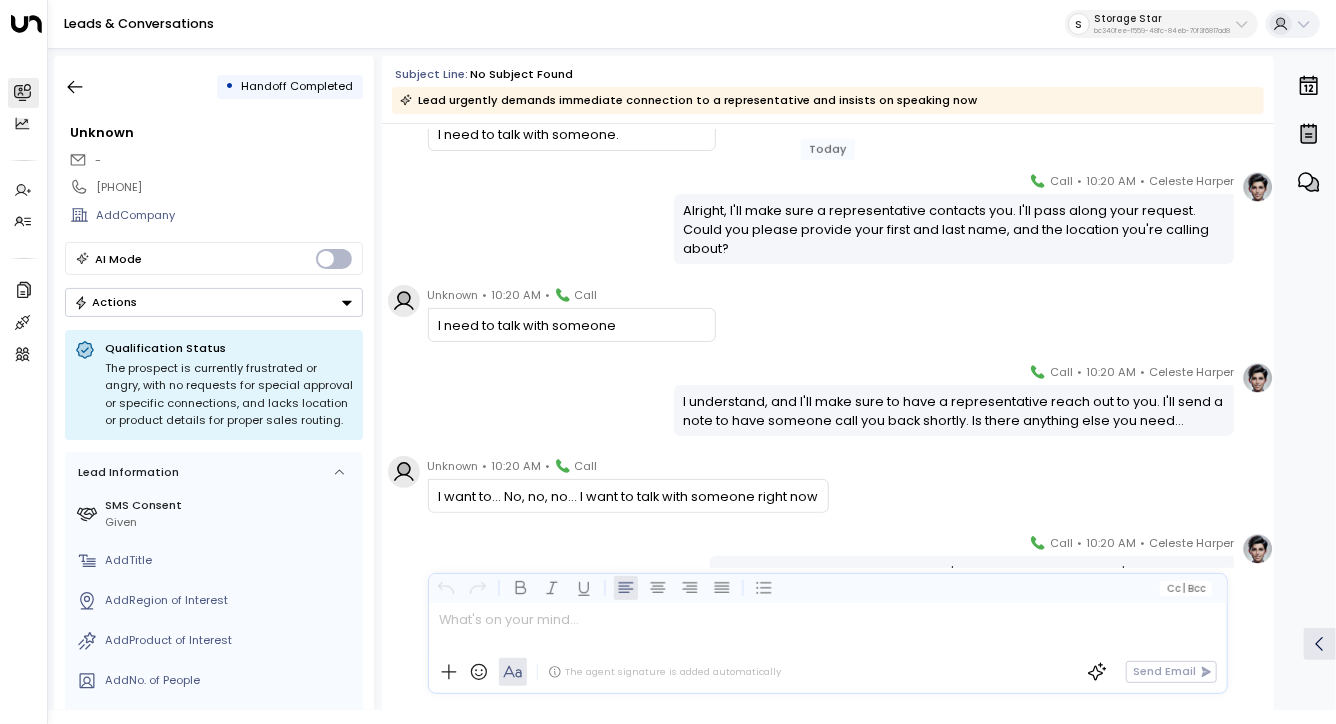 click on "I understand, and I'll make sure to have a representative reach out to you. I'll send a note to have someone call you back shortly. Is there anything else you need..." at bounding box center (954, 411) 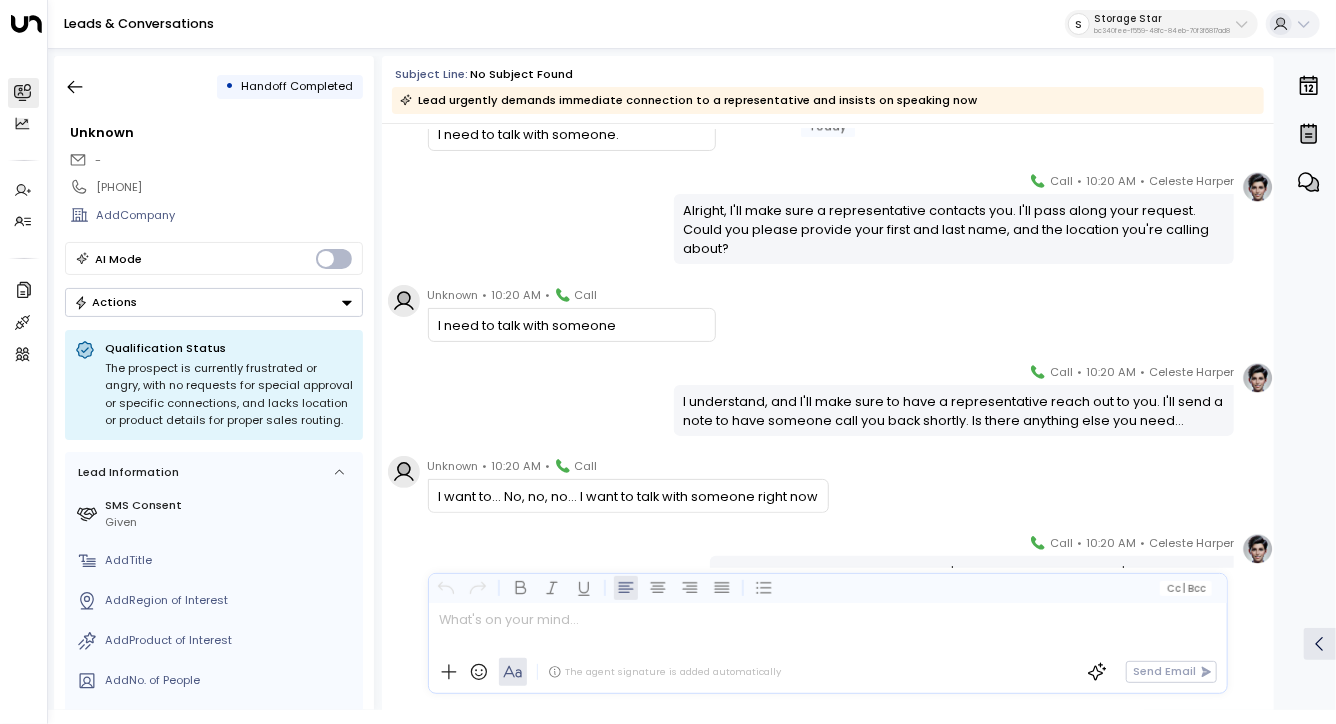 click on "I understand, and I'll make sure to have a representative reach out to you. I'll send a note to have someone call you back shortly. Is there anything else you need..." at bounding box center (954, 411) 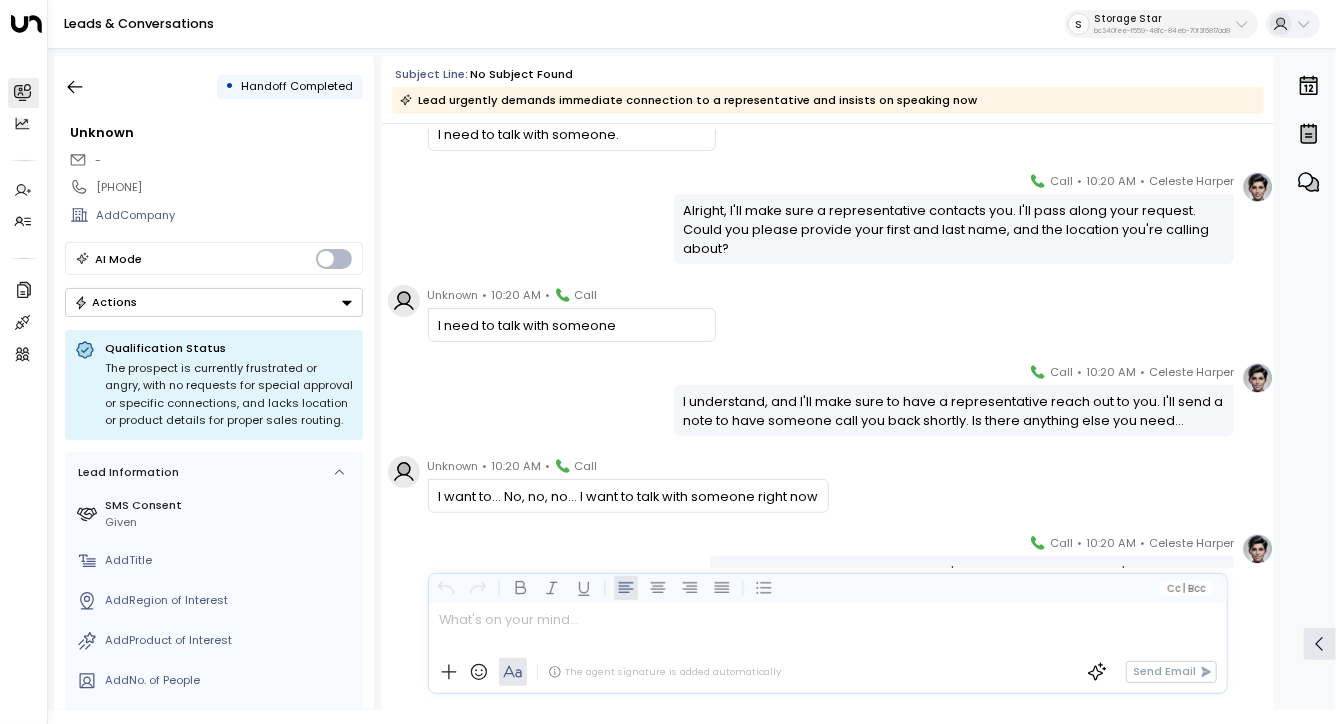 click on "I want to... No, no, no... I want to talk with someone right now" at bounding box center [628, 496] 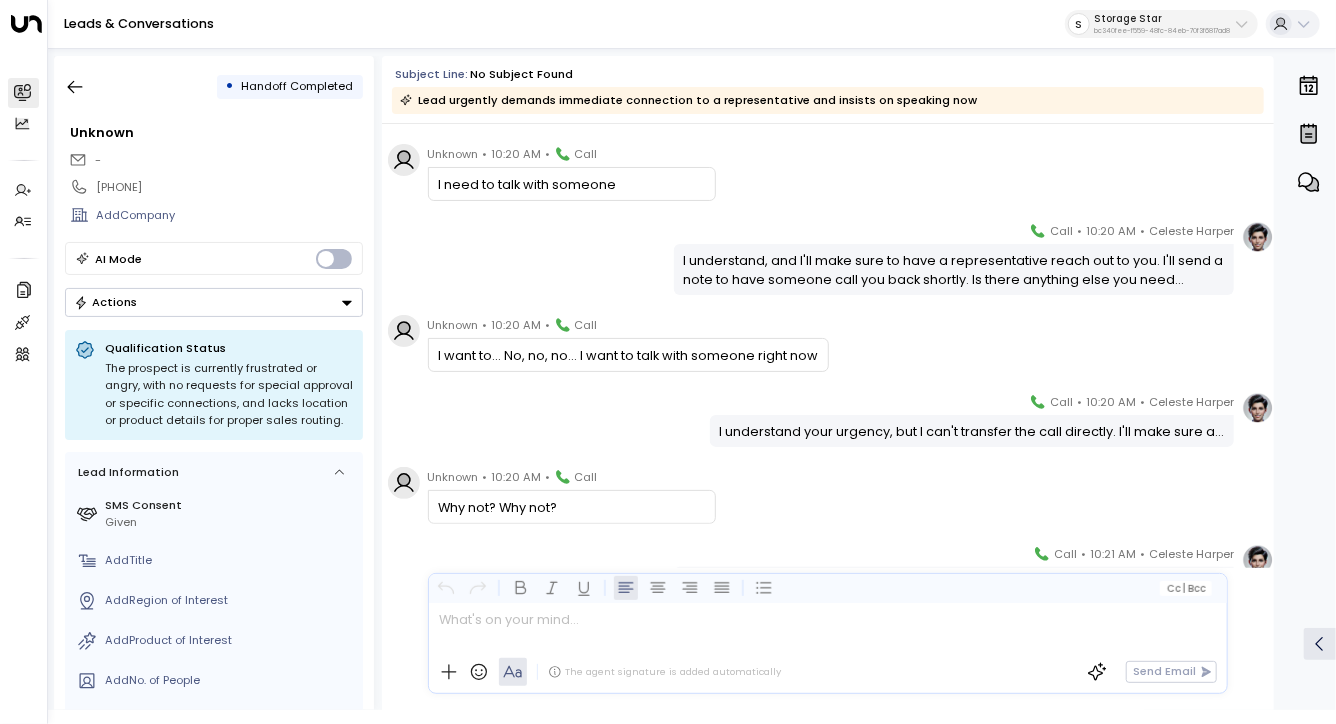scroll, scrollTop: 1013, scrollLeft: 0, axis: vertical 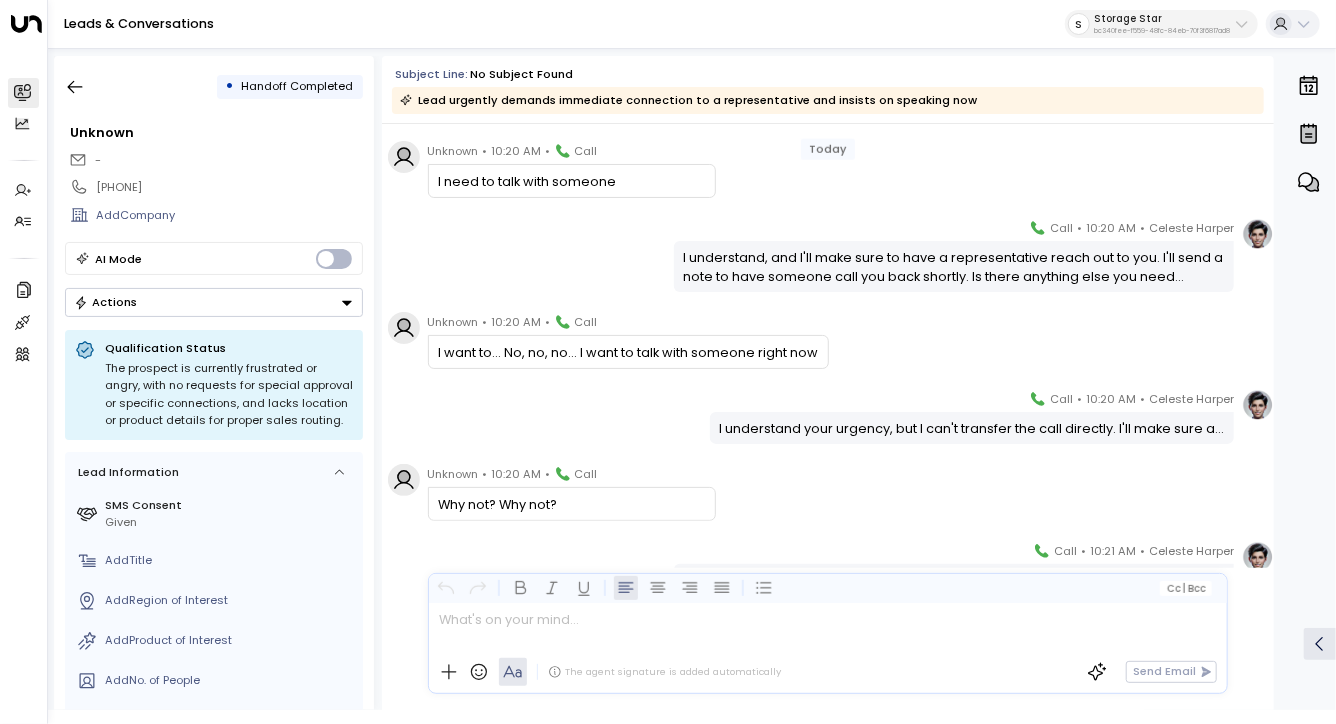 click on "I understand your urgency, but I can't transfer the call directly. I'll make sure a..." at bounding box center [971, 428] 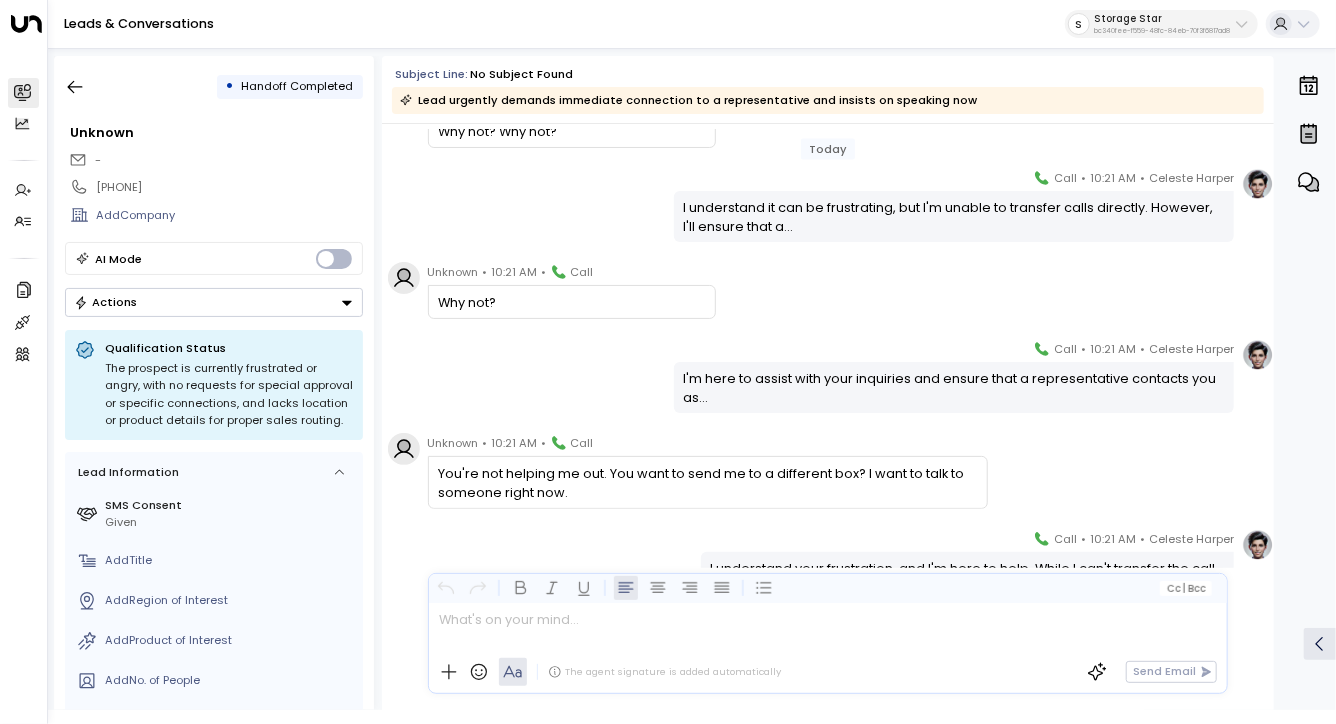 scroll, scrollTop: 1392, scrollLeft: 0, axis: vertical 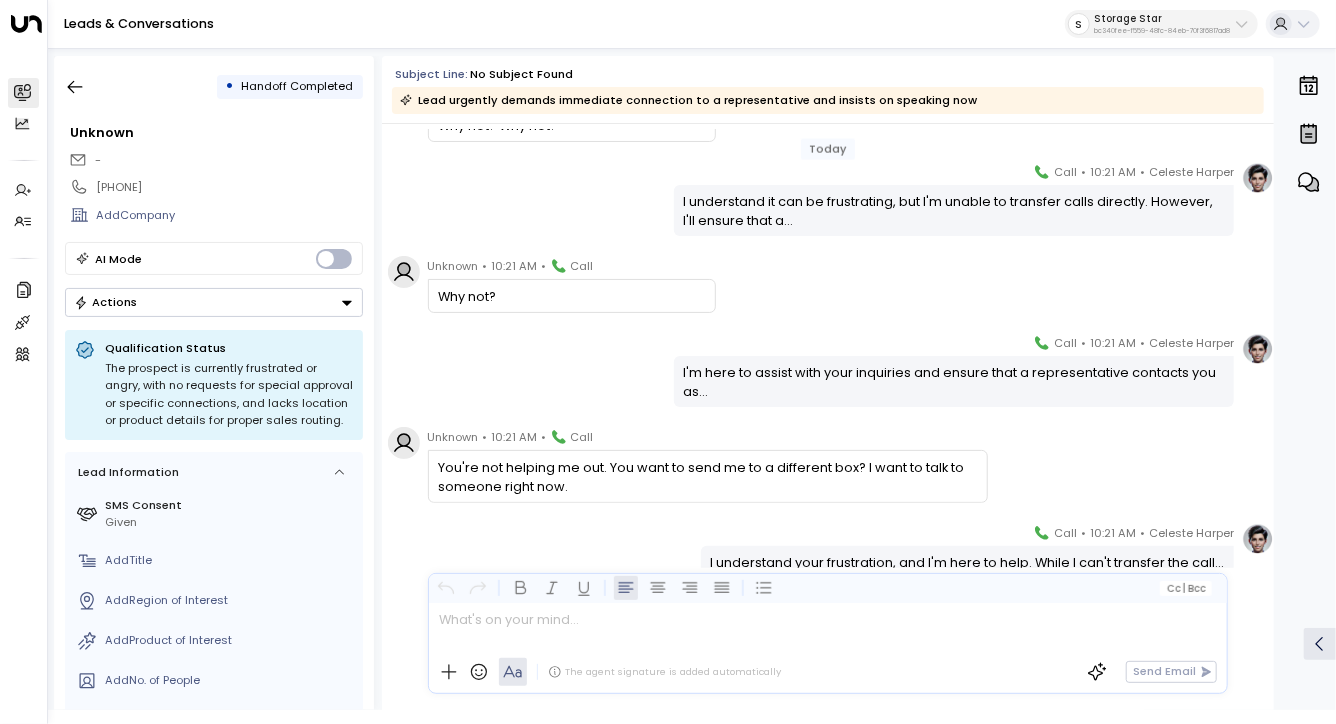 click on "You're not helping me out. You want to send me to a different box? I want to talk to someone right now." at bounding box center [707, 477] 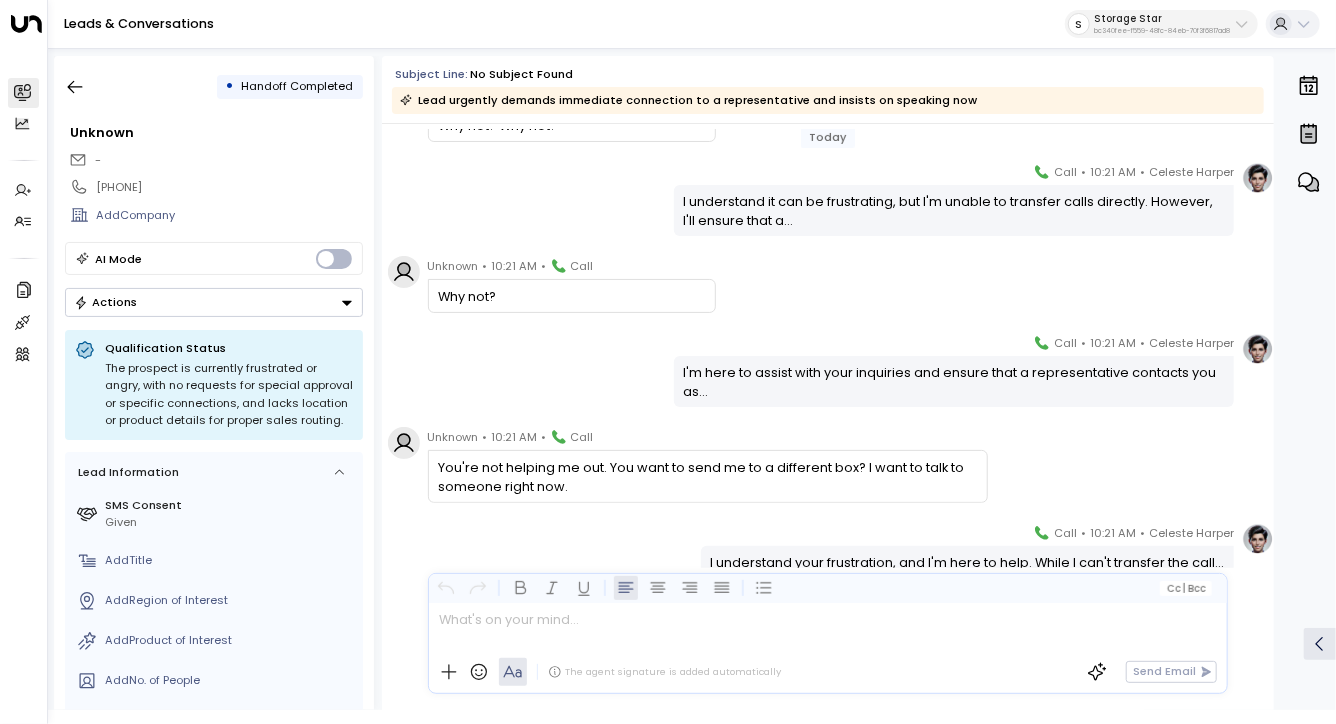 click on "You're not helping me out. You want to send me to a different box? I want to talk to someone right now." at bounding box center (707, 477) 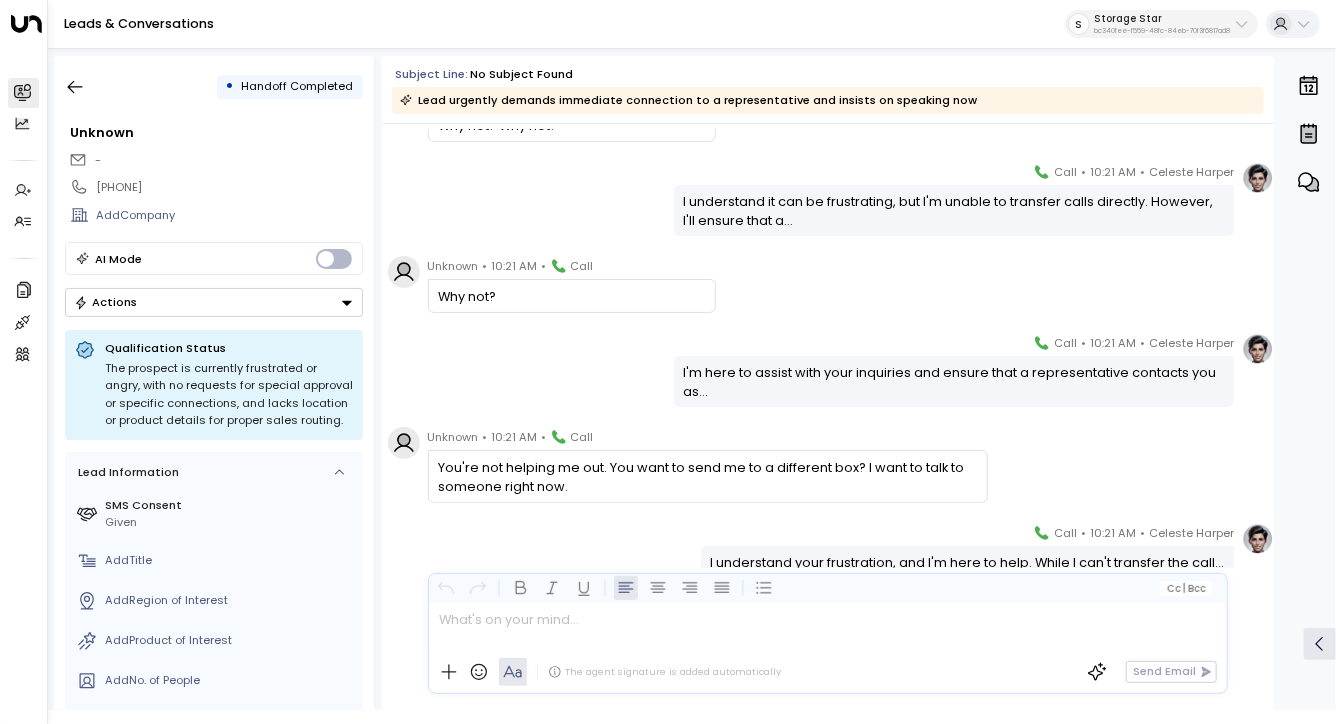 click on "Unknown • 10:21 AM • Call You're not helping me out. You want to send me to a different box? I want to talk to someone right now." at bounding box center (708, 465) 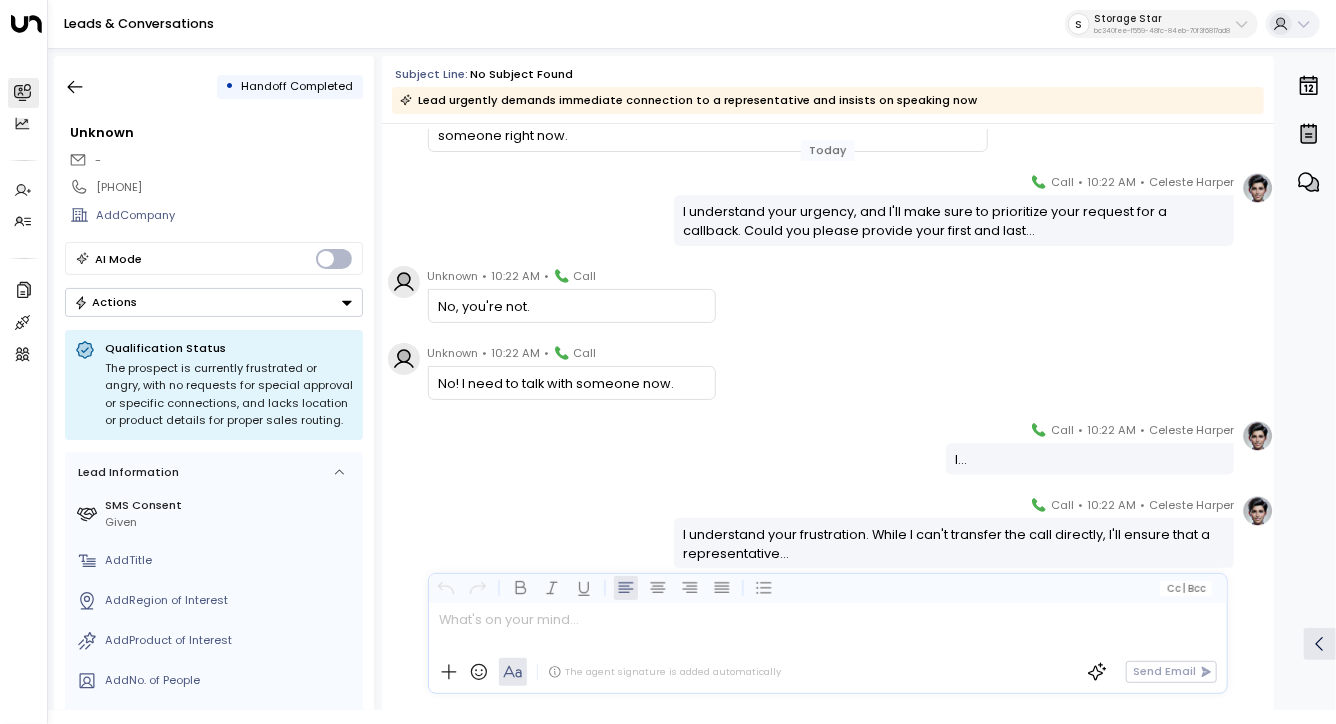 scroll, scrollTop: 2579, scrollLeft: 0, axis: vertical 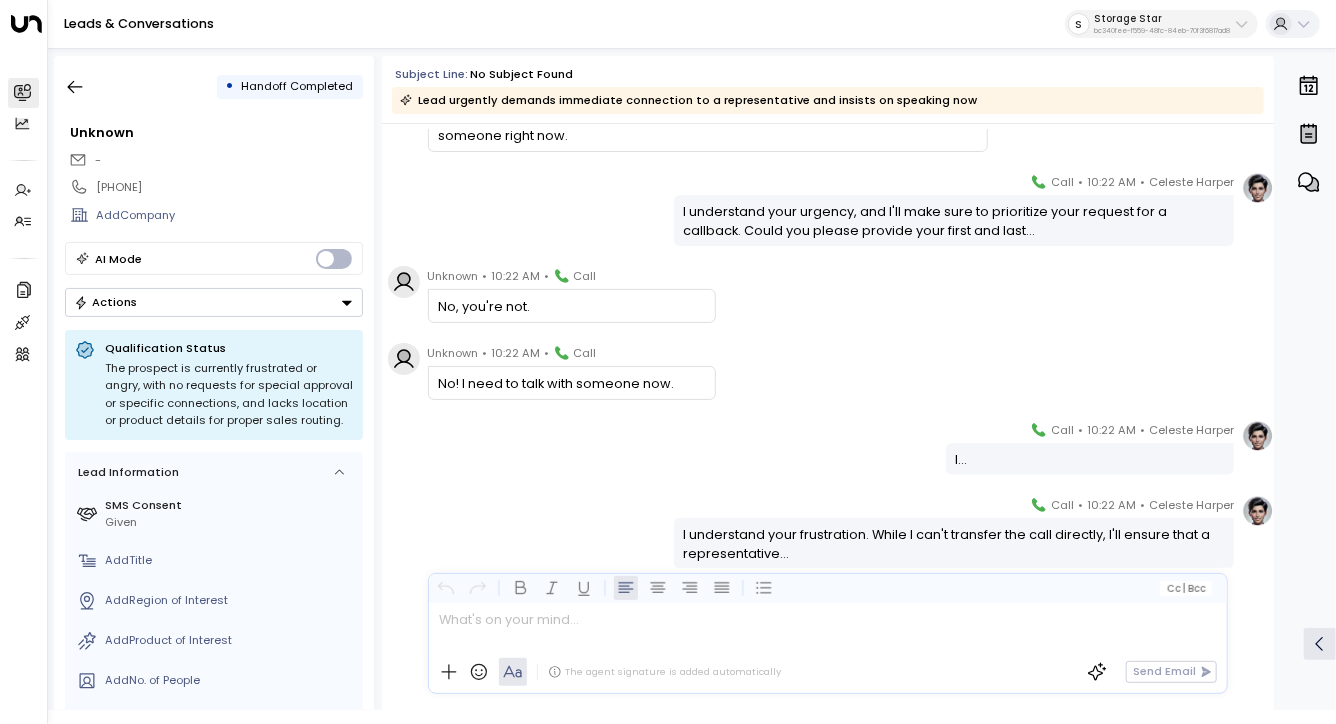 click on "I understand your urgency, and I'll make sure to prioritize your request for a callback. Could you please provide your first and last..." at bounding box center [954, 221] 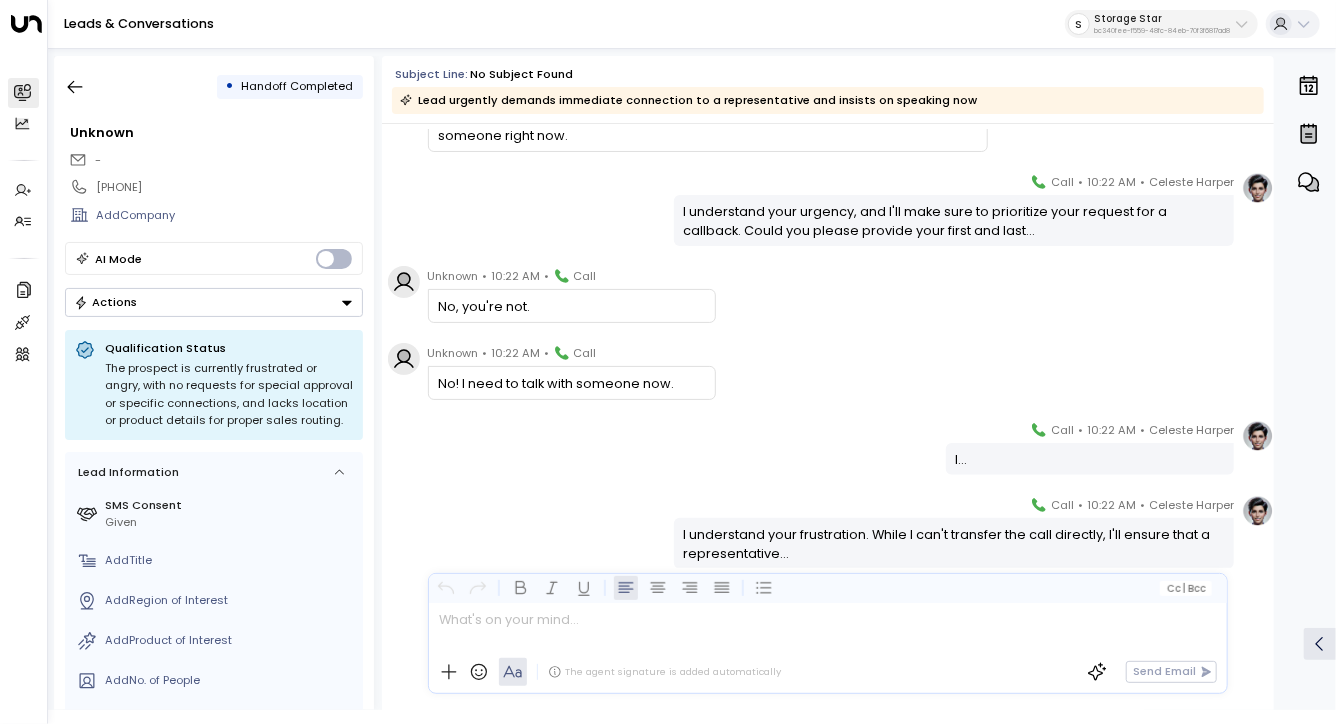 click on "I understand your urgency, and I'll make sure to prioritize your request for a callback. Could you please provide your first and last..." at bounding box center [954, 221] 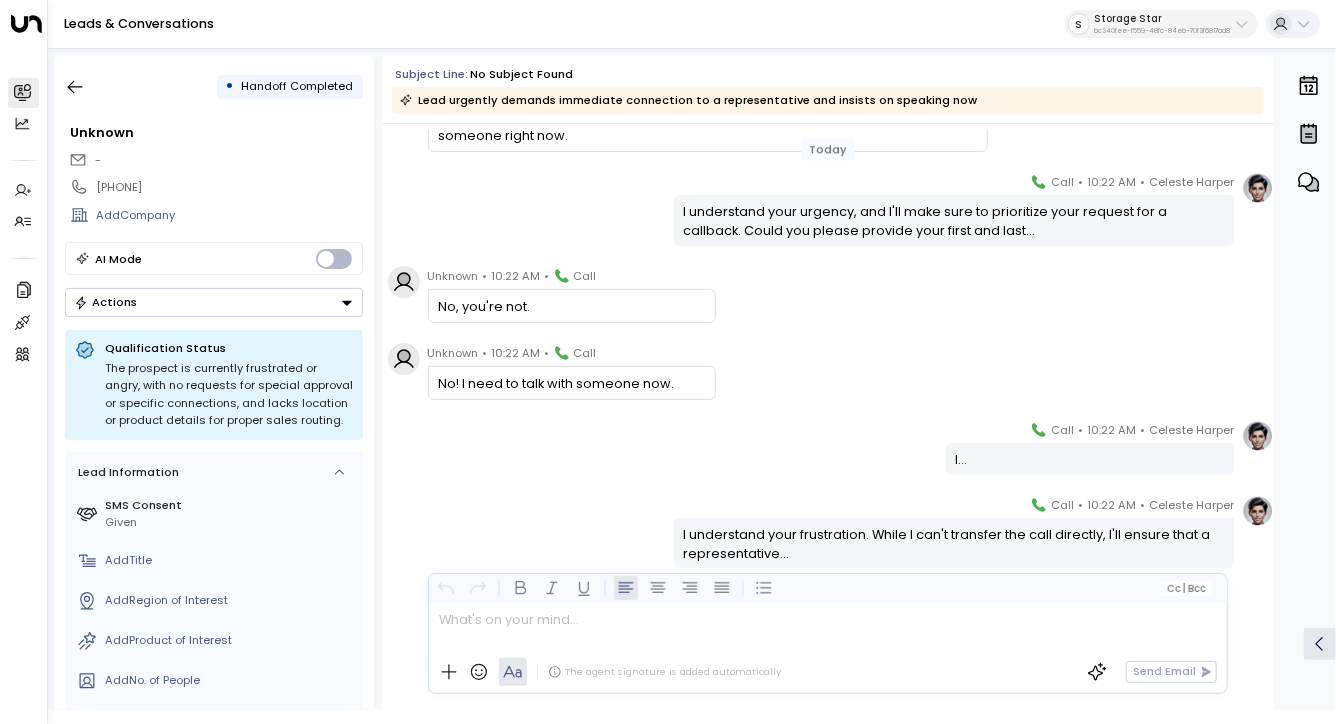 click on "I understand your frustration. While I can't transfer the call directly, I'll ensure that a representative..." at bounding box center [954, 544] 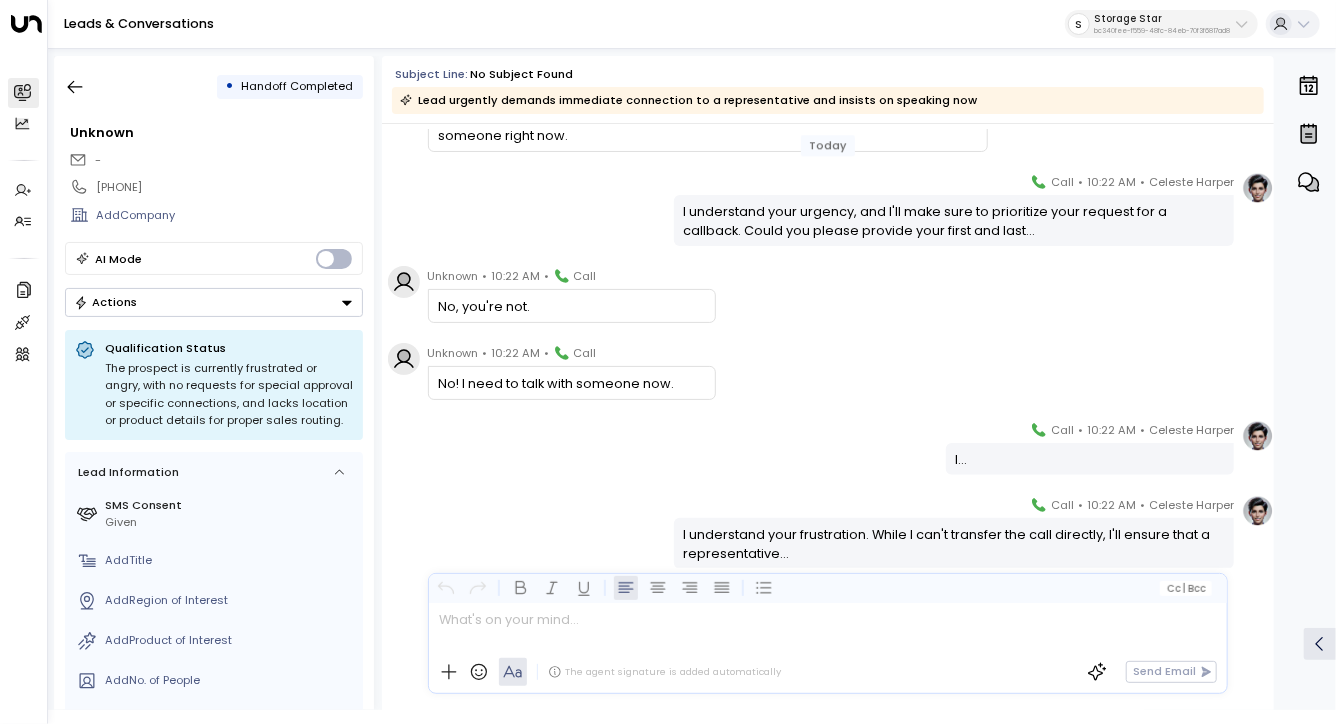 drag, startPoint x: 817, startPoint y: 532, endPoint x: 837, endPoint y: 407, distance: 126.58989 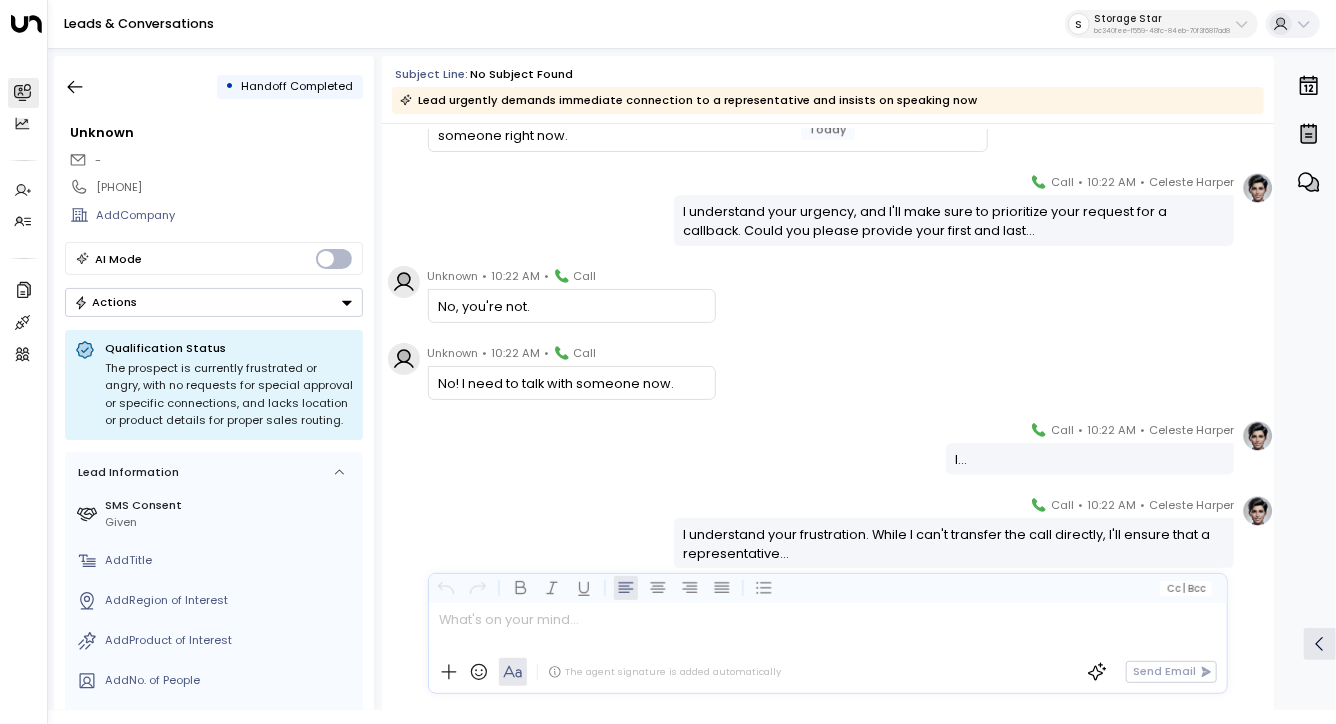 click on "Today Today [FIRST] [LAST] • [TIME] • Call I'm unable to transfer calls directly, but I can ensure that a representative contacts you promptly... Unknown • [TIME] • Call Yeah, what two hour, five hour later or next day later what? I need to talk to someone right now. [FIRST] [LAST] • [TIME] • Call I understand your urgency, and I'll make sure to prioritize your request for a callback. Could you please provide your first and last... Unknown • [TIME] • Call No, you're not. Unknown • [TIME] • Call No! I need to talk with someone now. [FIRST] [LAST] • [TIME] • Call I... [FIRST] [LAST] • [TIME] • Call I understand your frustration. While I can't transfer the call directly, I'll ensure that a representative..." at bounding box center (828, -941) 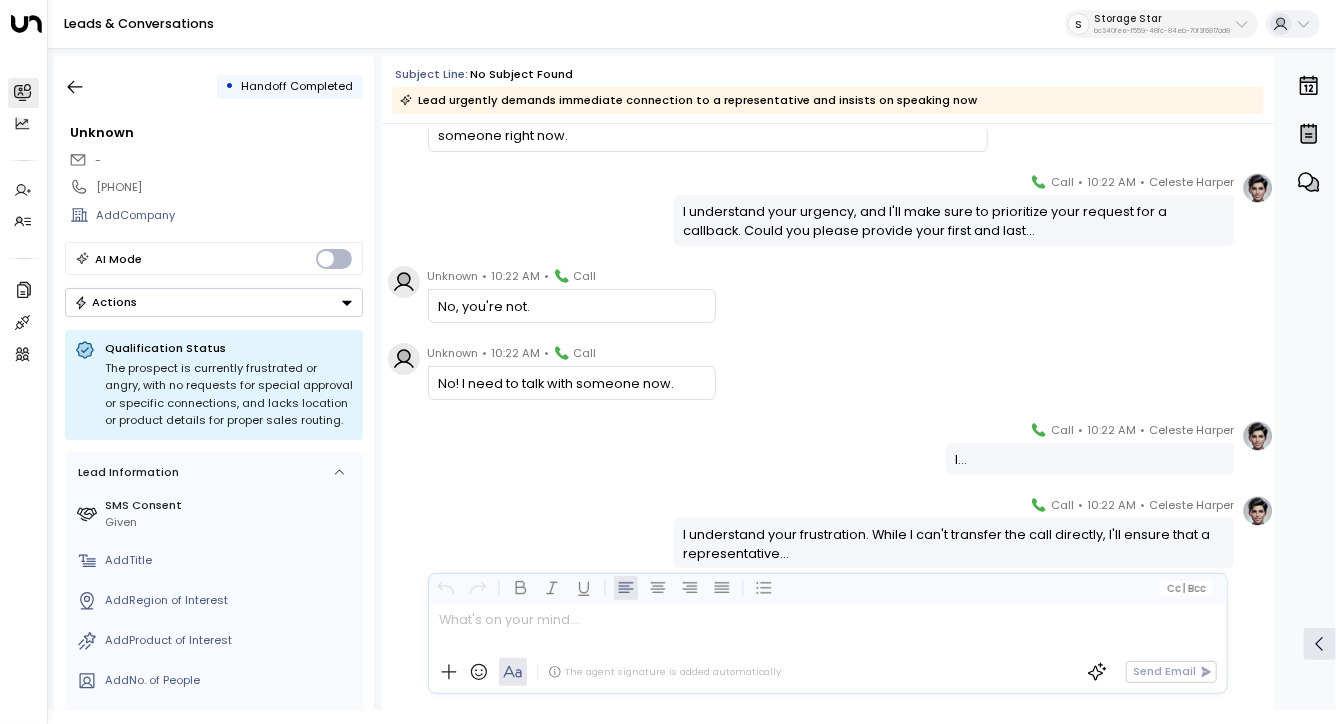 drag, startPoint x: 837, startPoint y: 407, endPoint x: 837, endPoint y: 556, distance: 149 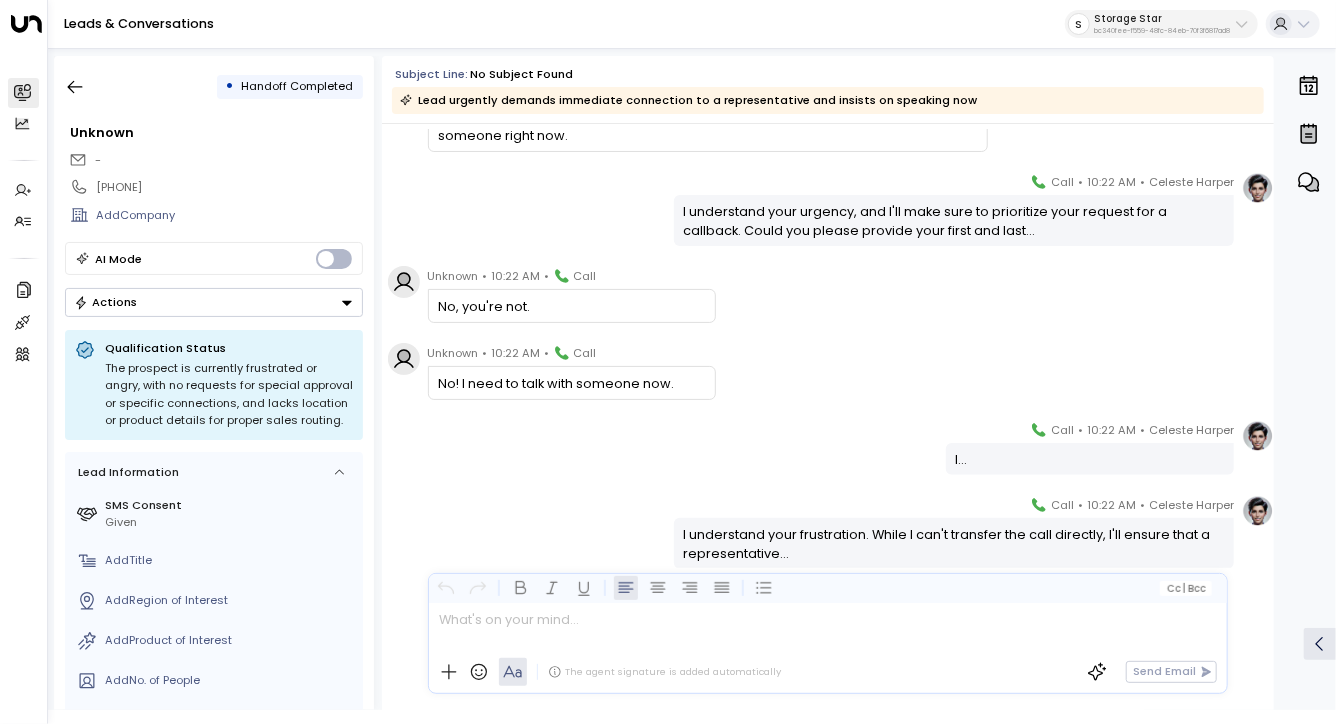 click at bounding box center [827, 627] 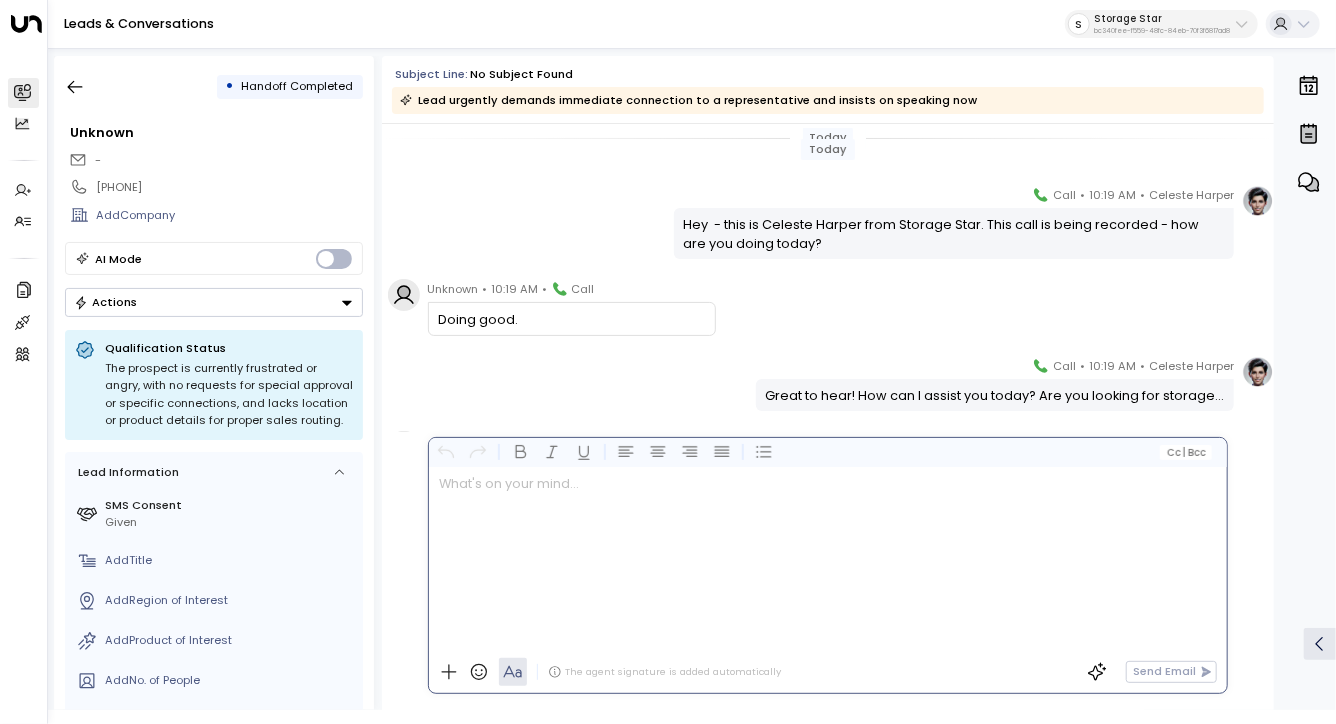 scroll, scrollTop: 0, scrollLeft: 0, axis: both 